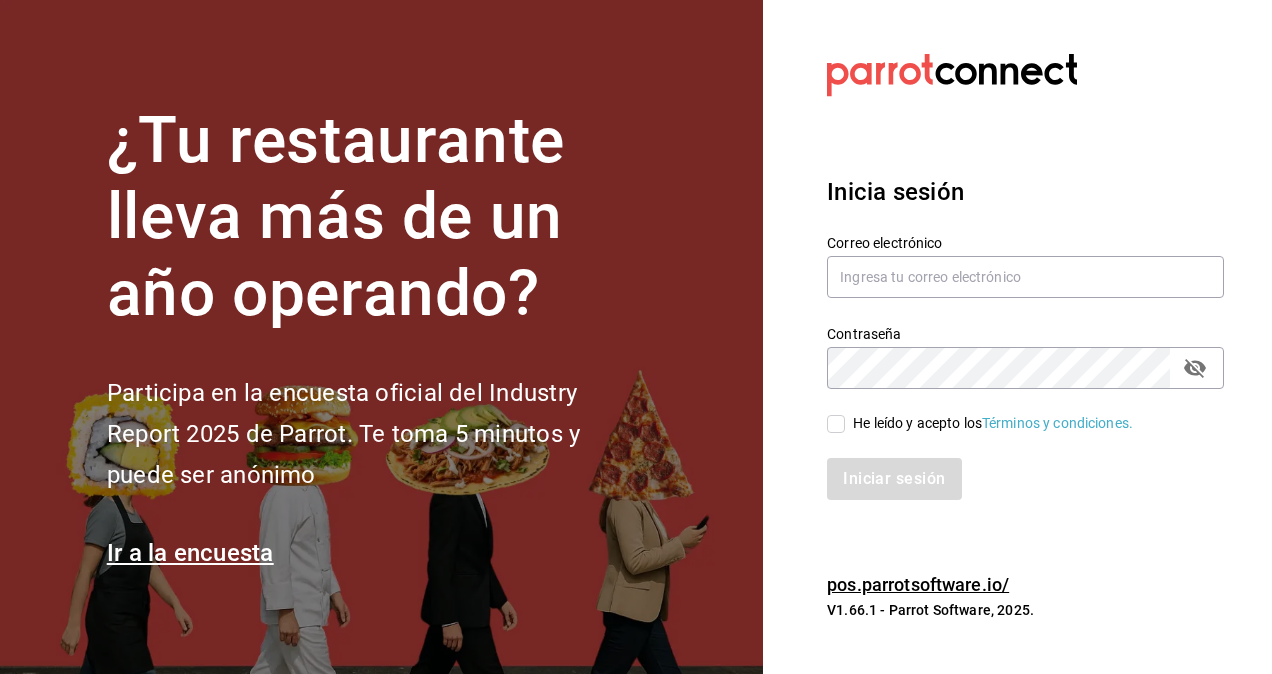 scroll, scrollTop: 0, scrollLeft: 0, axis: both 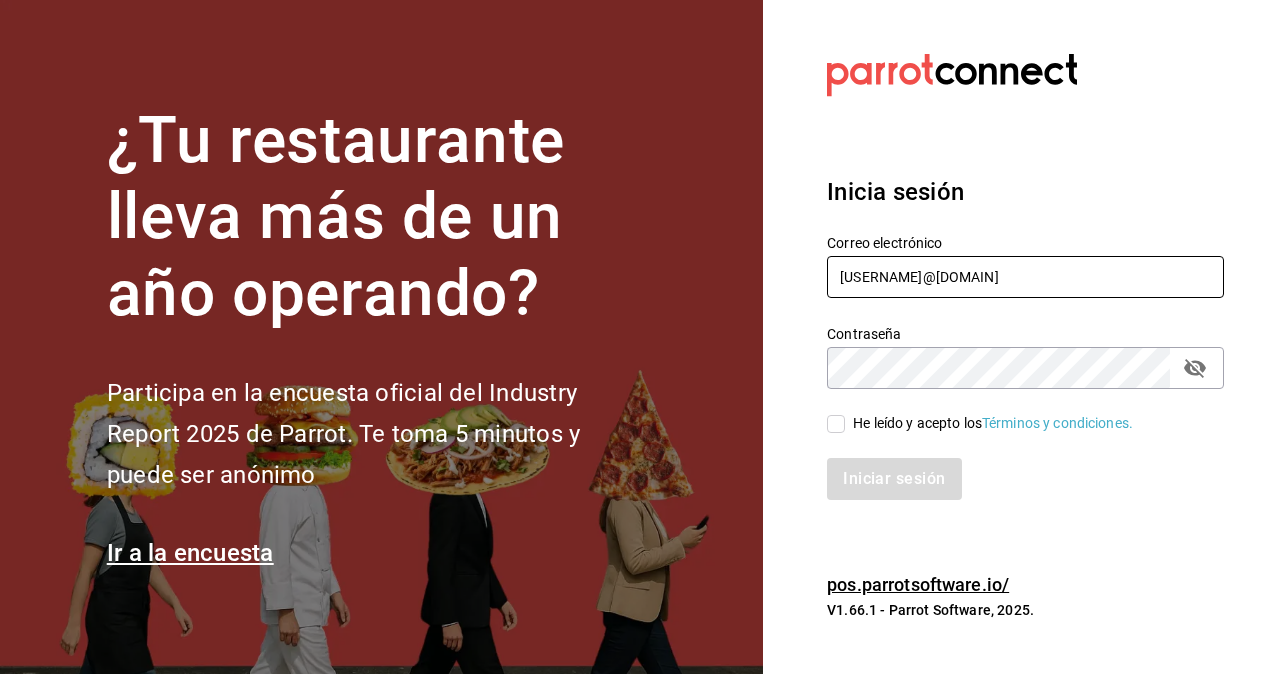 click on "[USERNAME]@[DOMAIN]" at bounding box center [1025, 277] 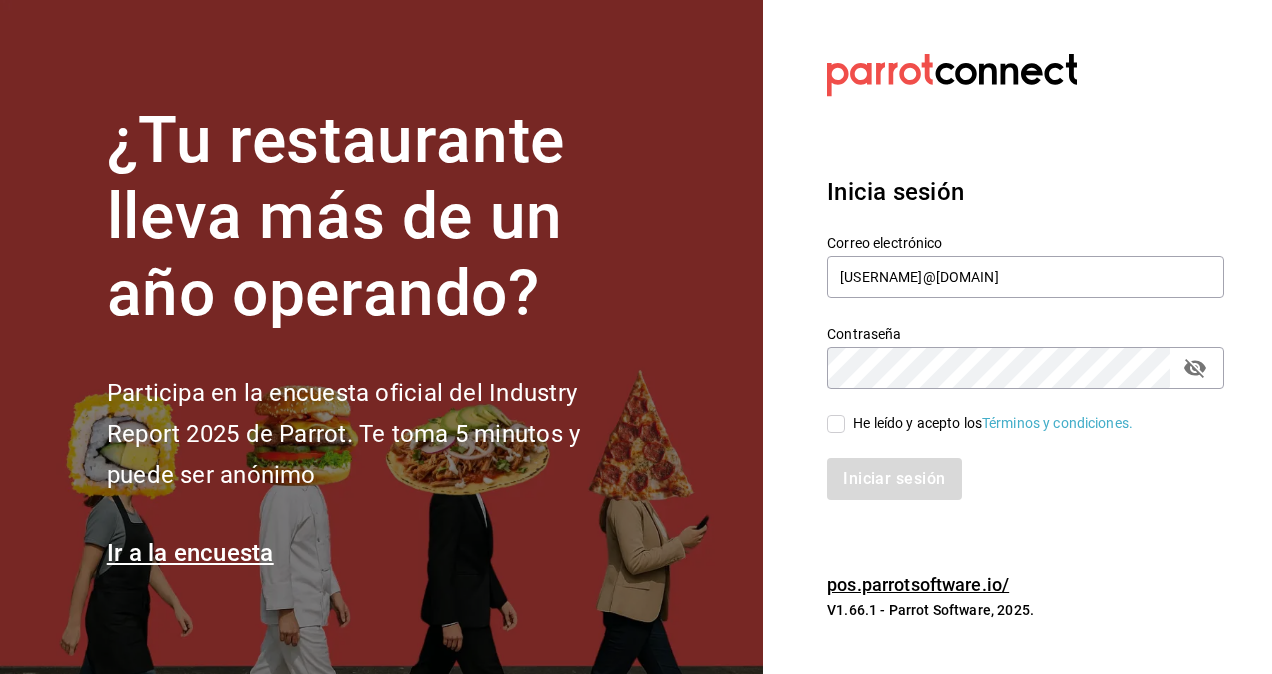 click on "He leído y acepto los  Términos y condiciones." at bounding box center (836, 424) 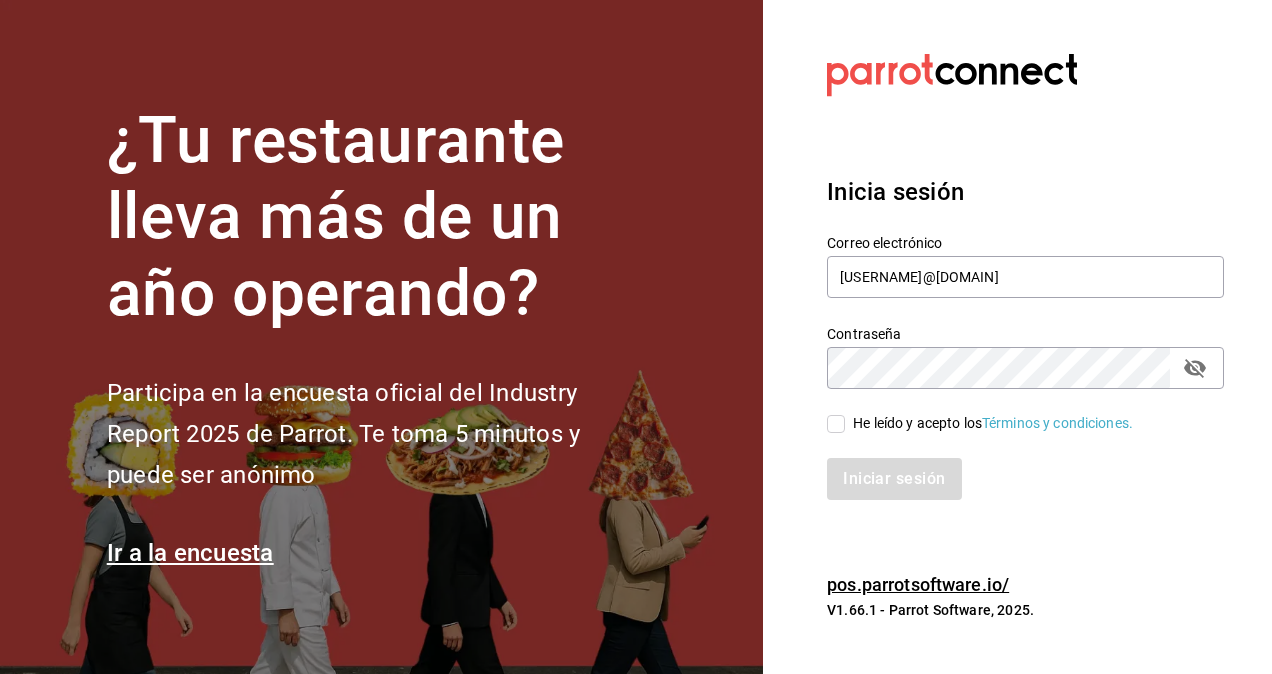 checkbox on "true" 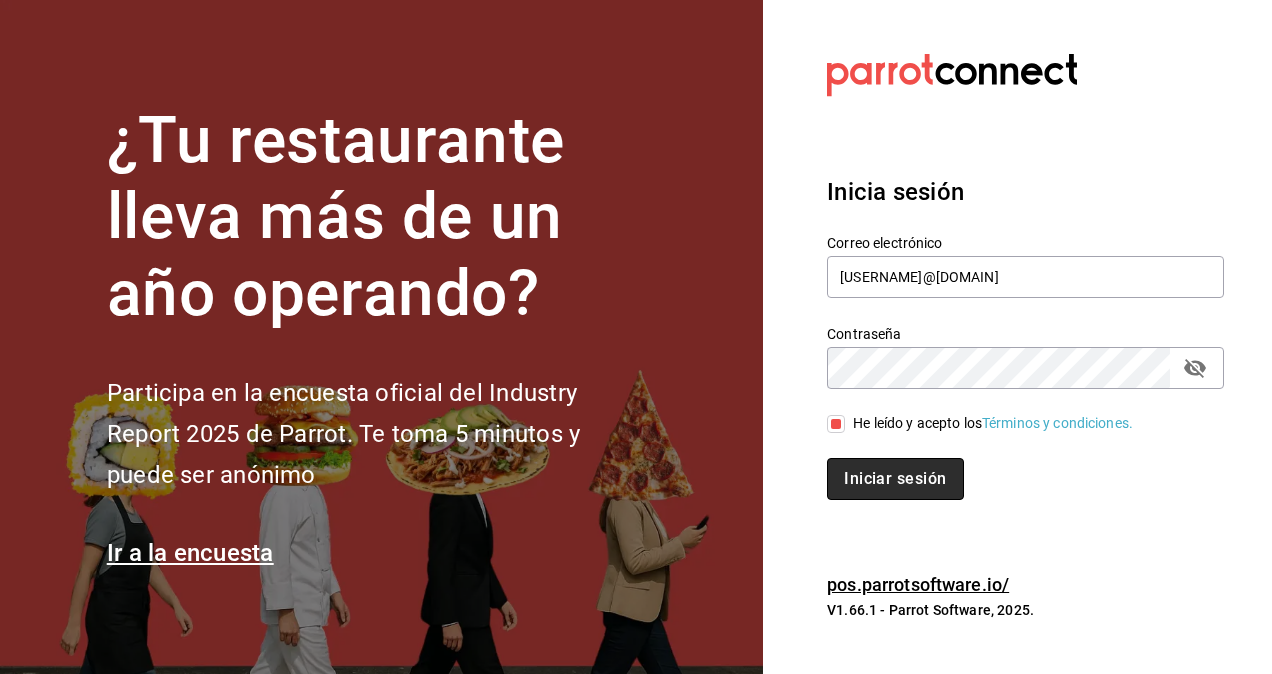 click on "Iniciar sesión" at bounding box center (895, 479) 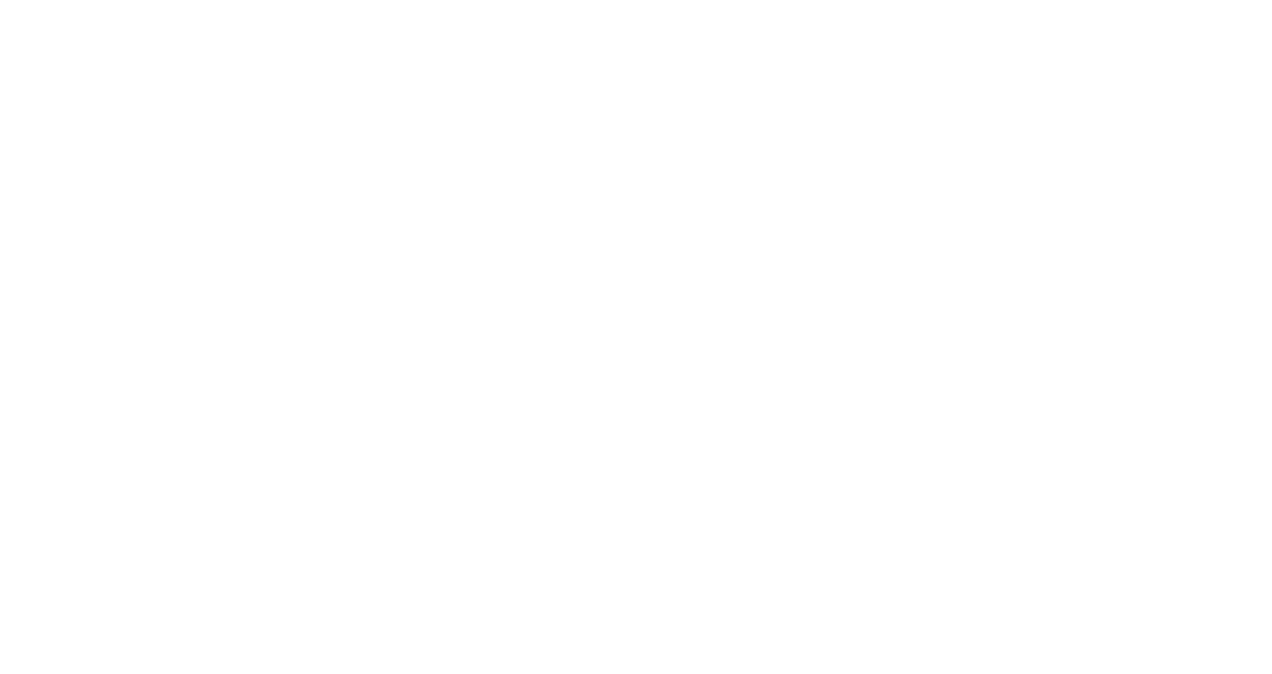 scroll, scrollTop: 0, scrollLeft: 0, axis: both 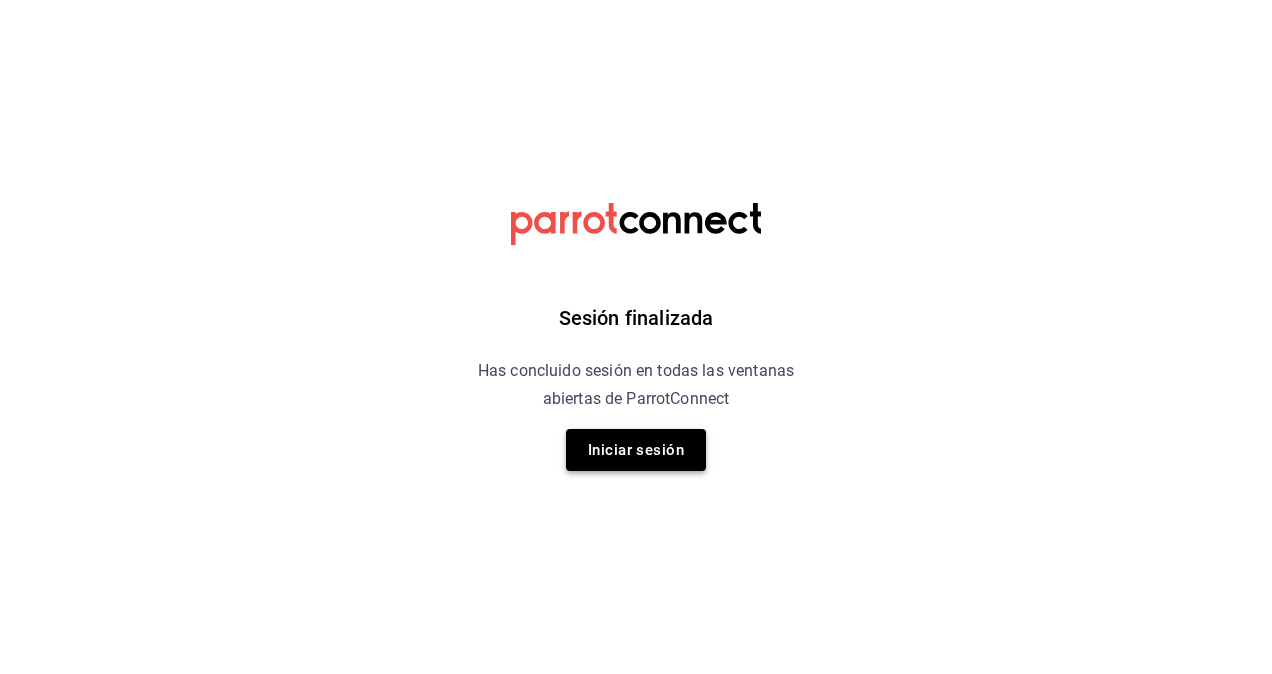 click on "Iniciar sesión" at bounding box center [636, 450] 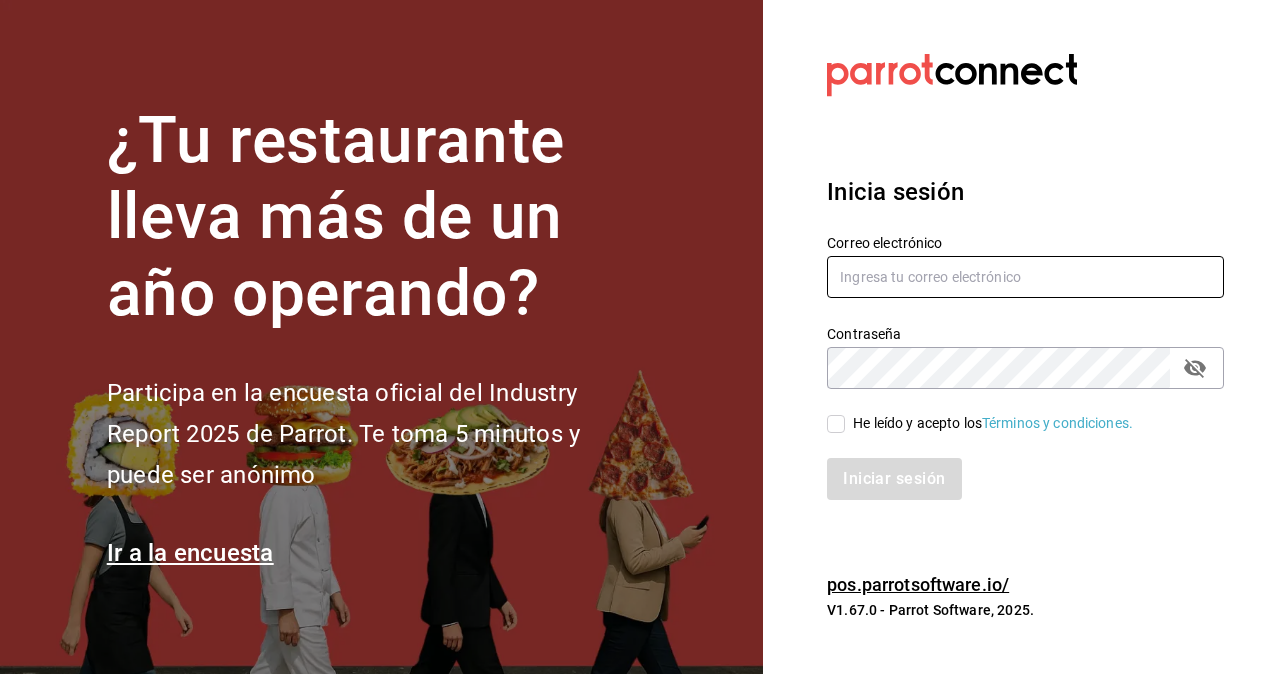 type on "omar.hernandez@grupocosteno.com" 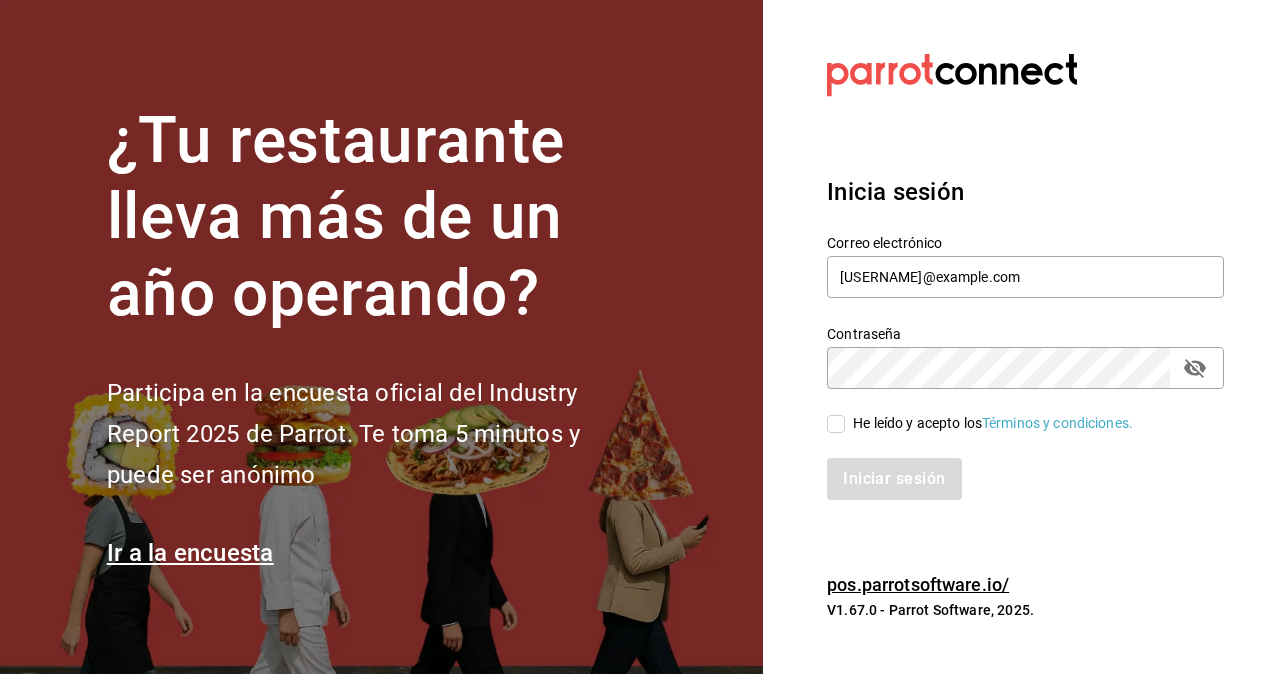 click on "He leído y acepto los  Términos y condiciones." at bounding box center (836, 424) 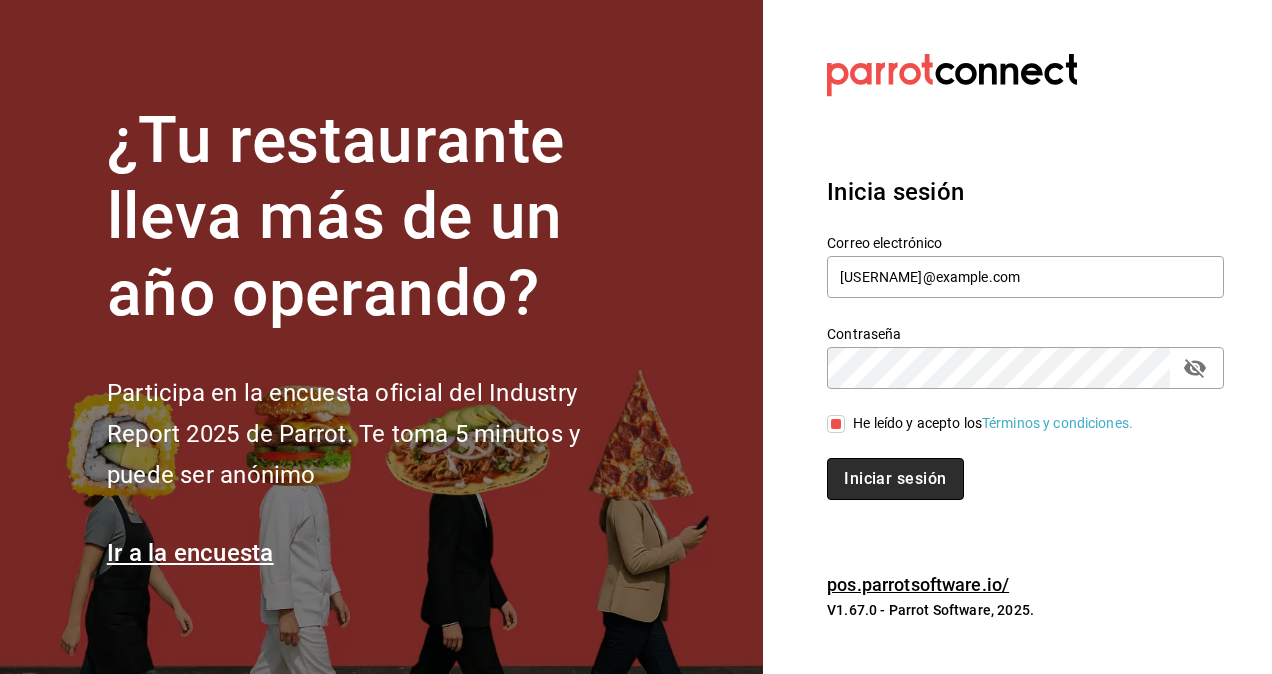 click on "Iniciar sesión" at bounding box center (895, 479) 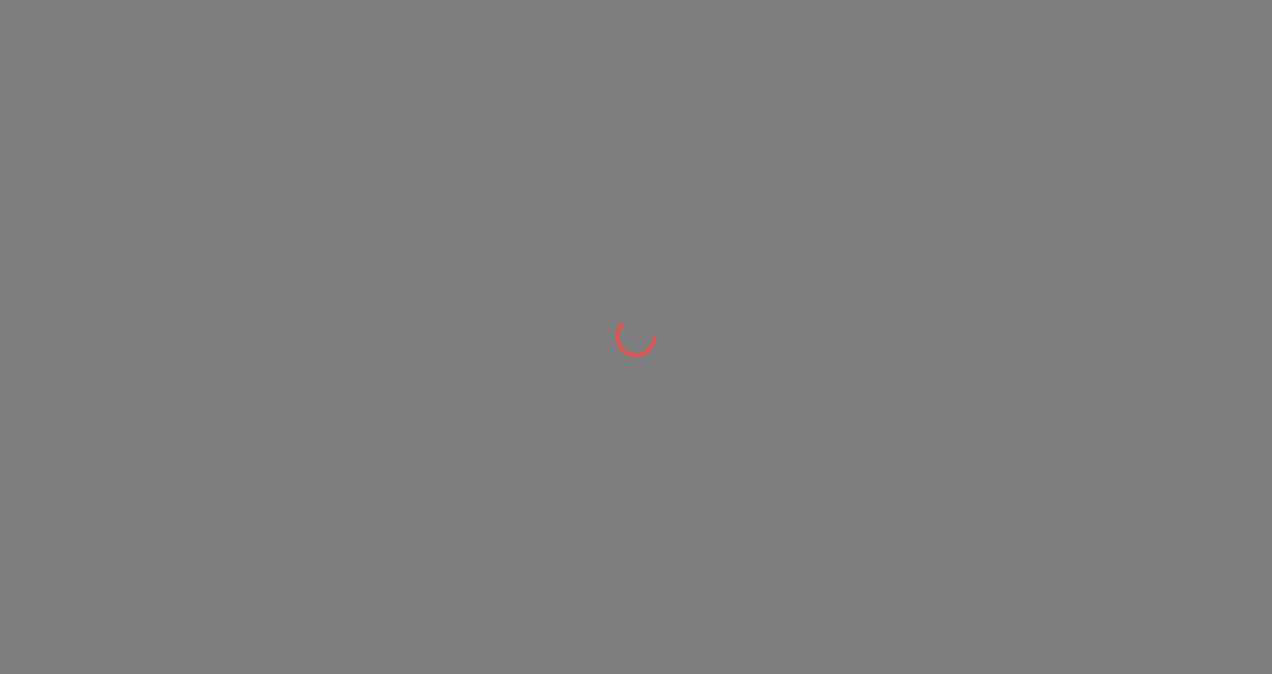scroll, scrollTop: 0, scrollLeft: 0, axis: both 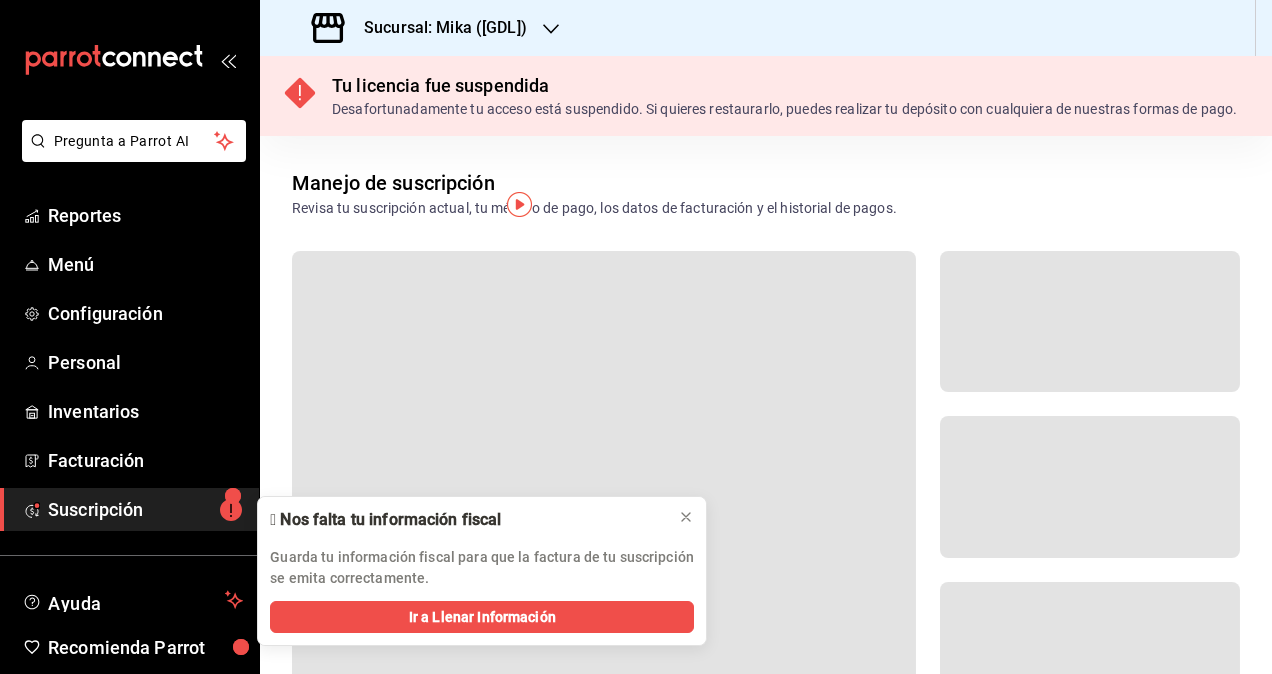 click on "Sucursal: Mika ([GDL])" at bounding box center (421, 28) 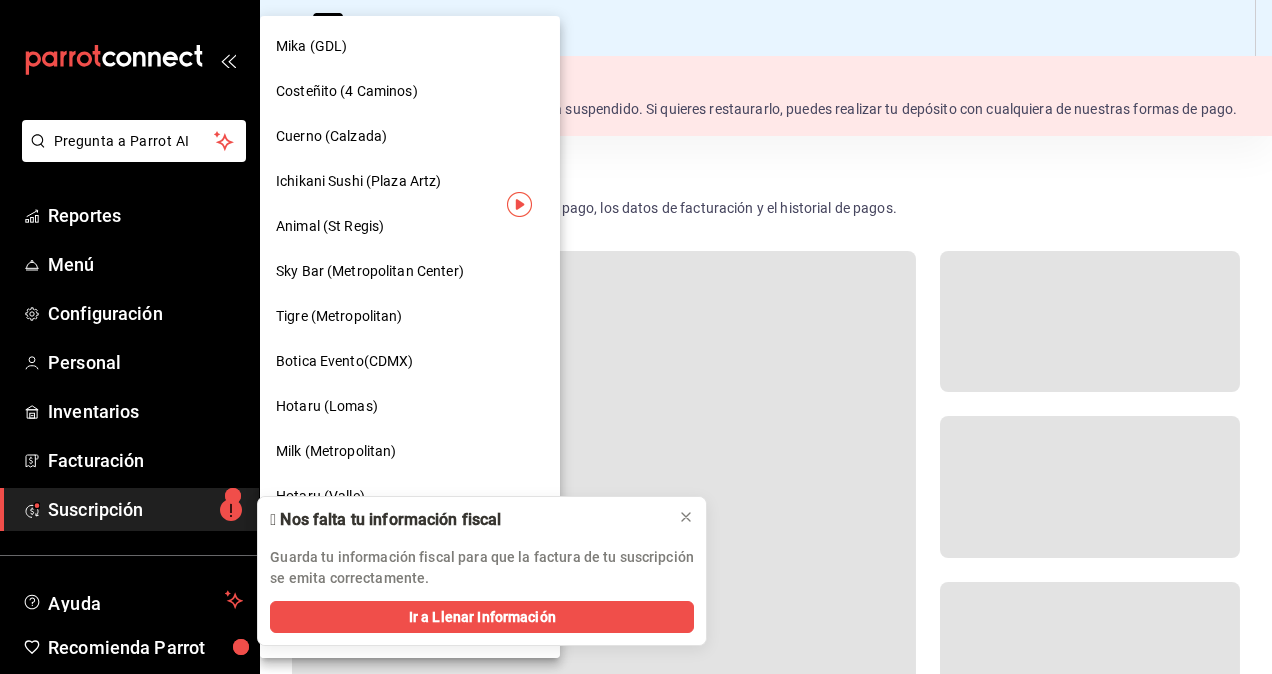 click on "Cuerno (Calzada)" at bounding box center (410, 136) 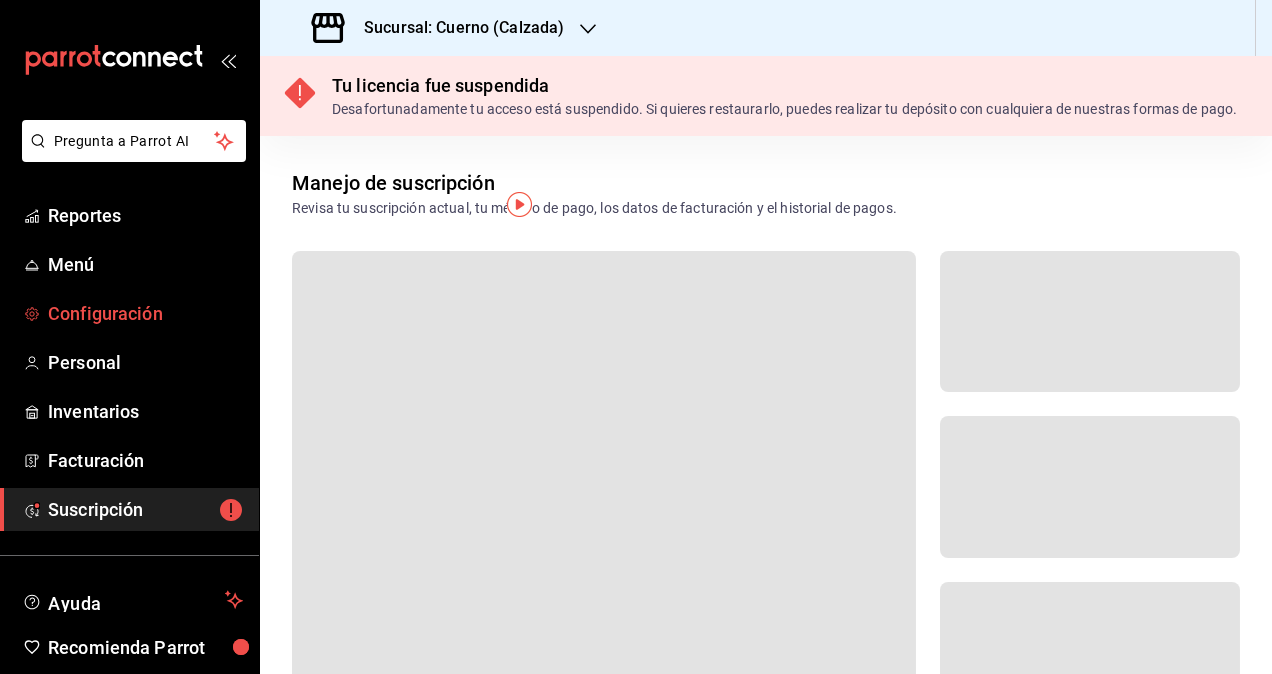 click on "Configuración" at bounding box center [145, 313] 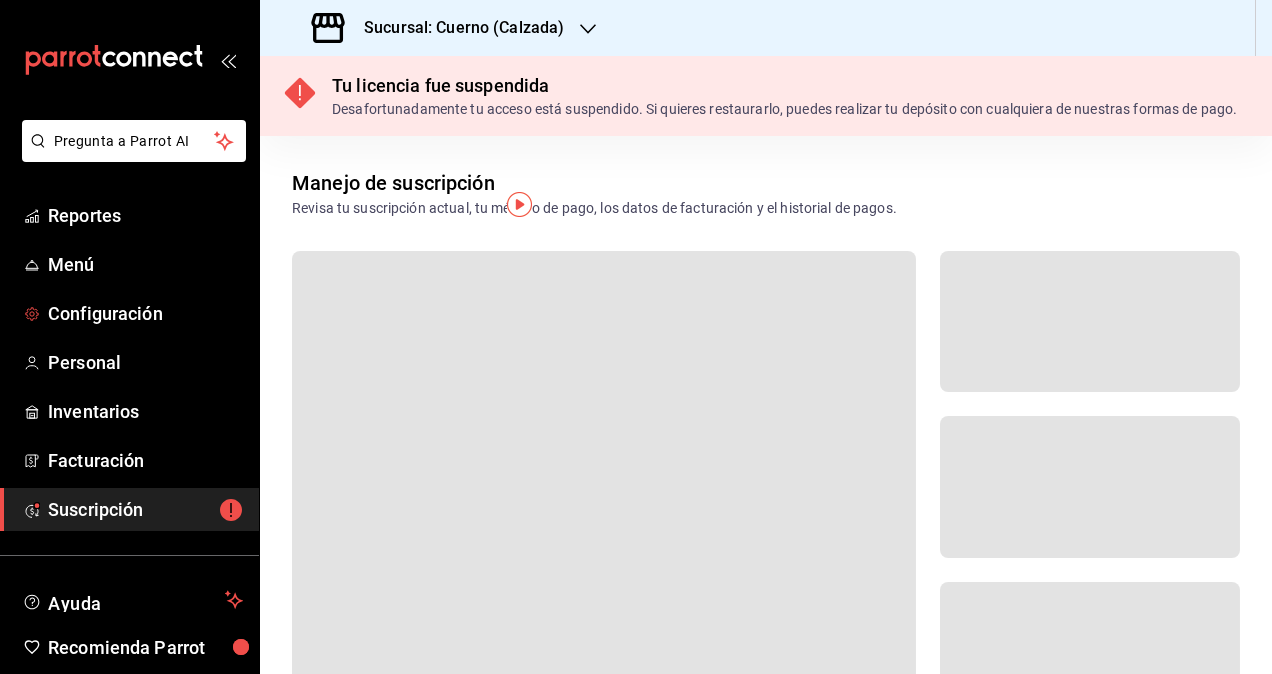 click on "Configuración" at bounding box center [145, 313] 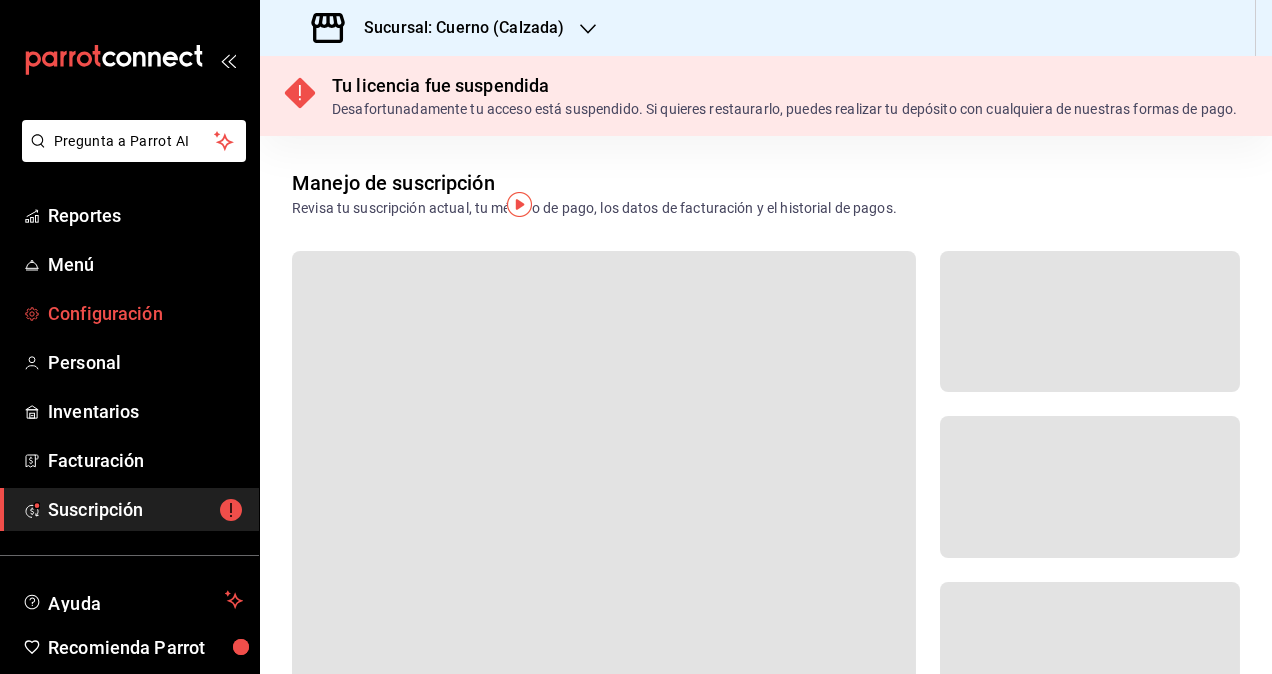 click on "Configuración" at bounding box center [145, 313] 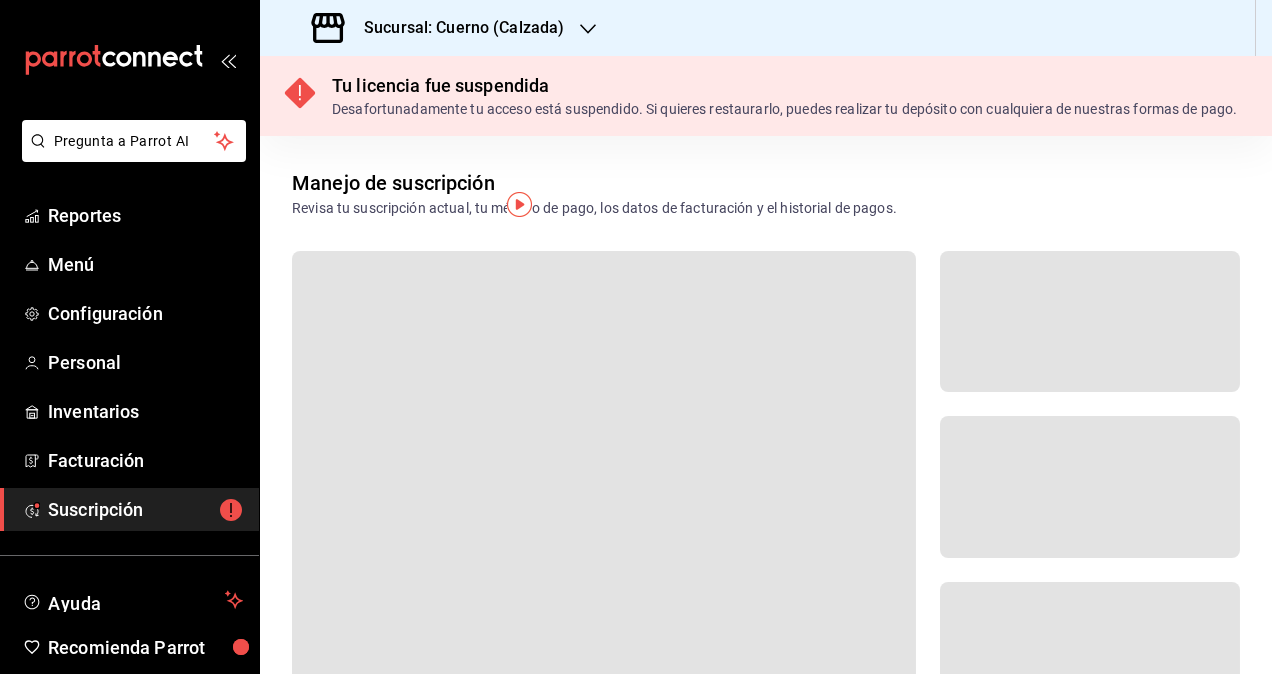 click on "Sucursal: Cuerno (Calzada)" at bounding box center (440, 28) 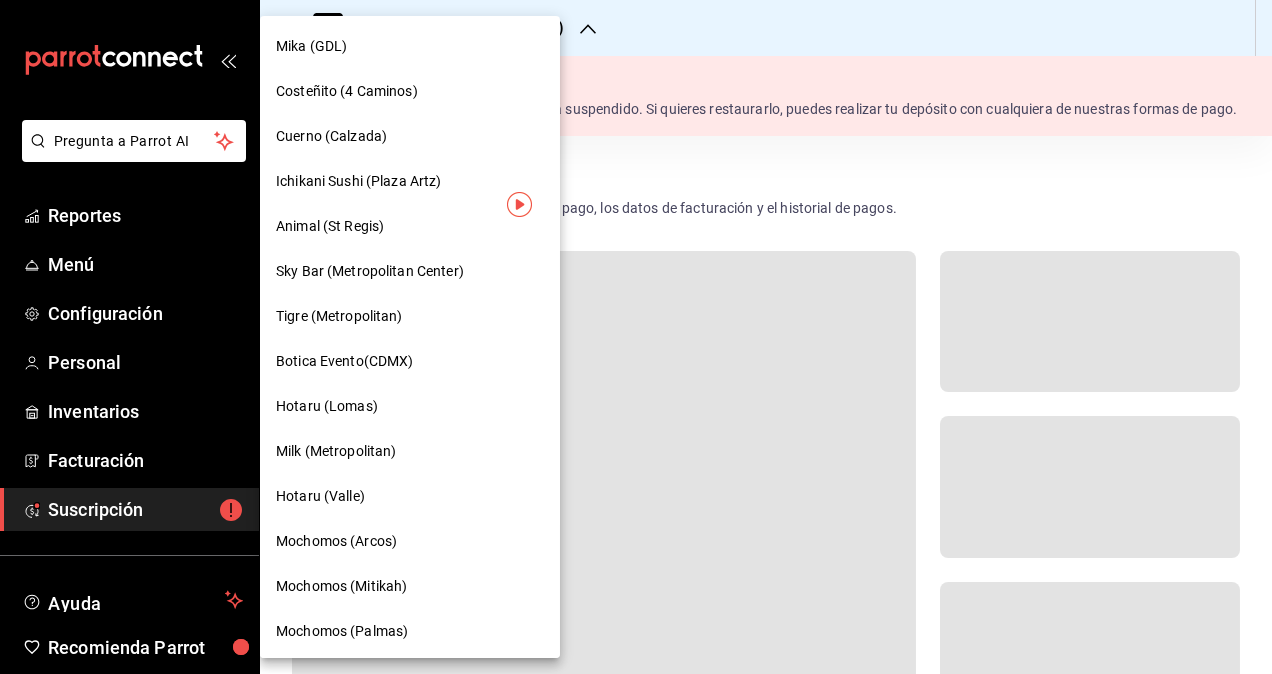 click on "Sky Bar (Metropolitan Center)" at bounding box center [370, 271] 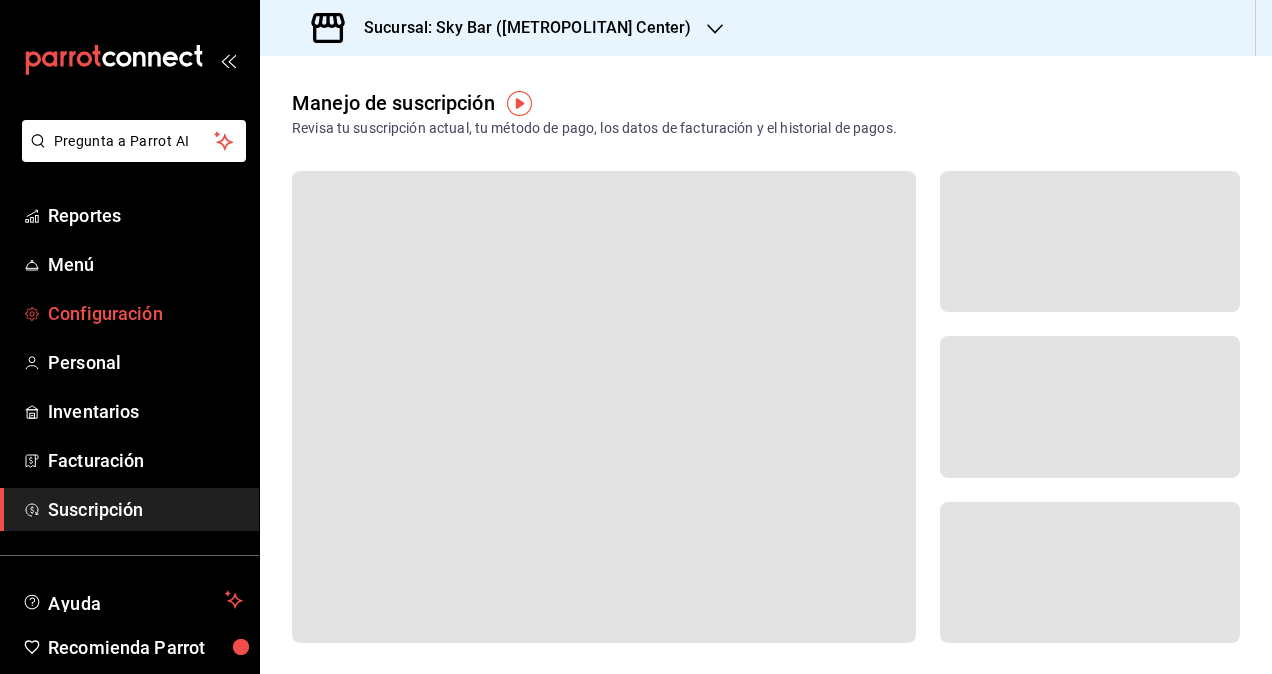 click on "Configuración" at bounding box center (145, 313) 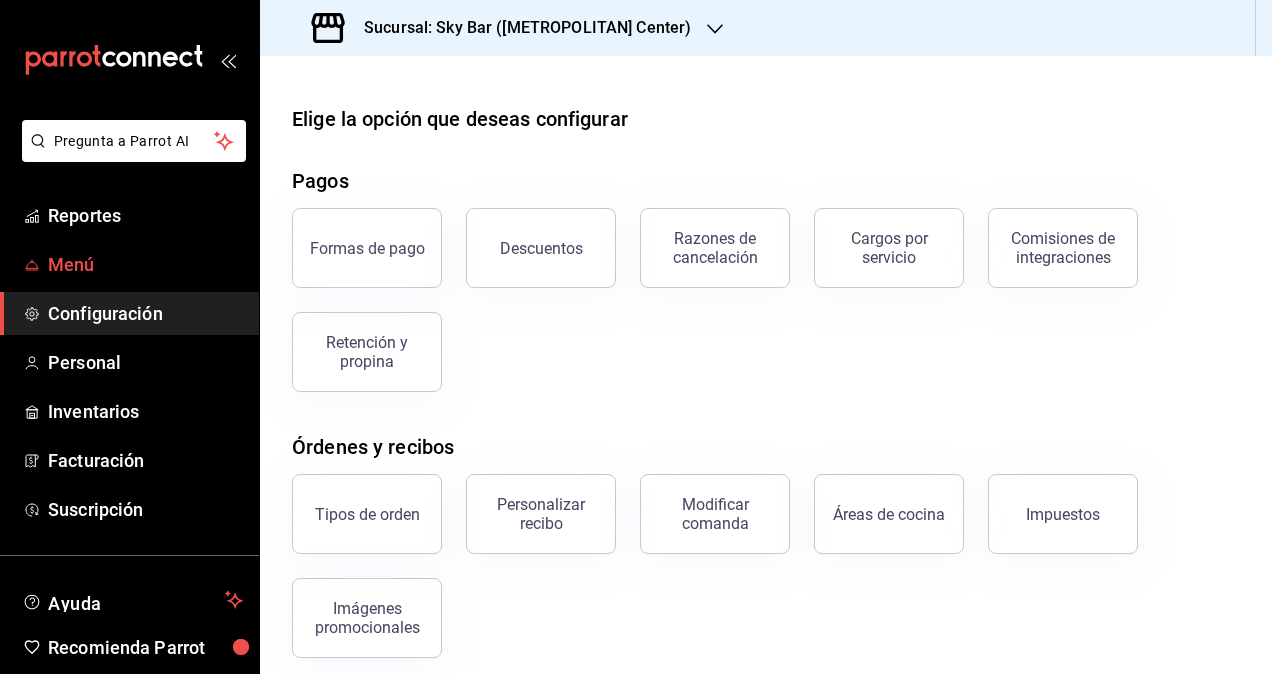 click on "Menú" at bounding box center [129, 264] 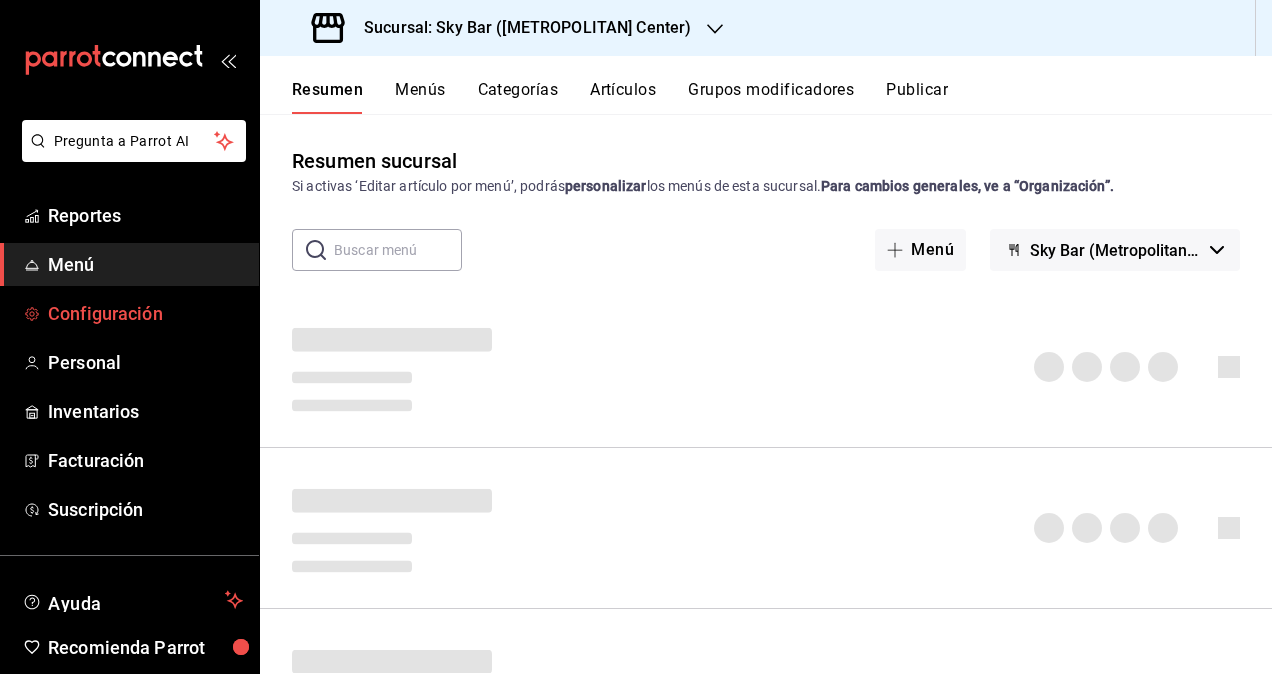 click on "Configuración" at bounding box center [145, 313] 